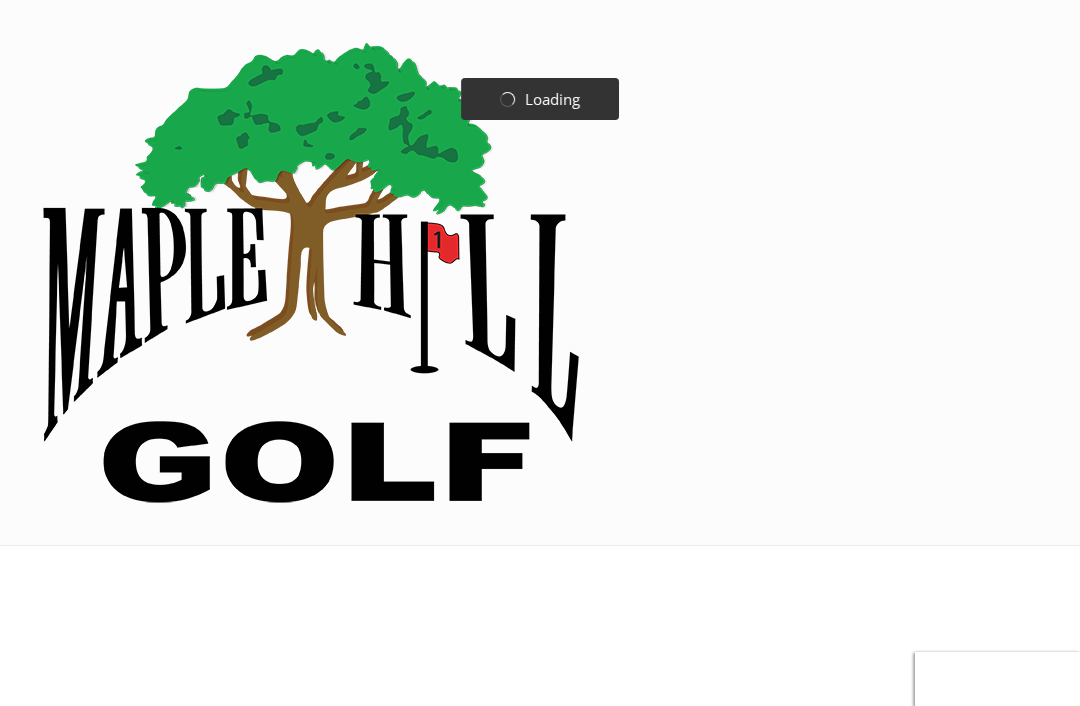 scroll, scrollTop: 0, scrollLeft: 0, axis: both 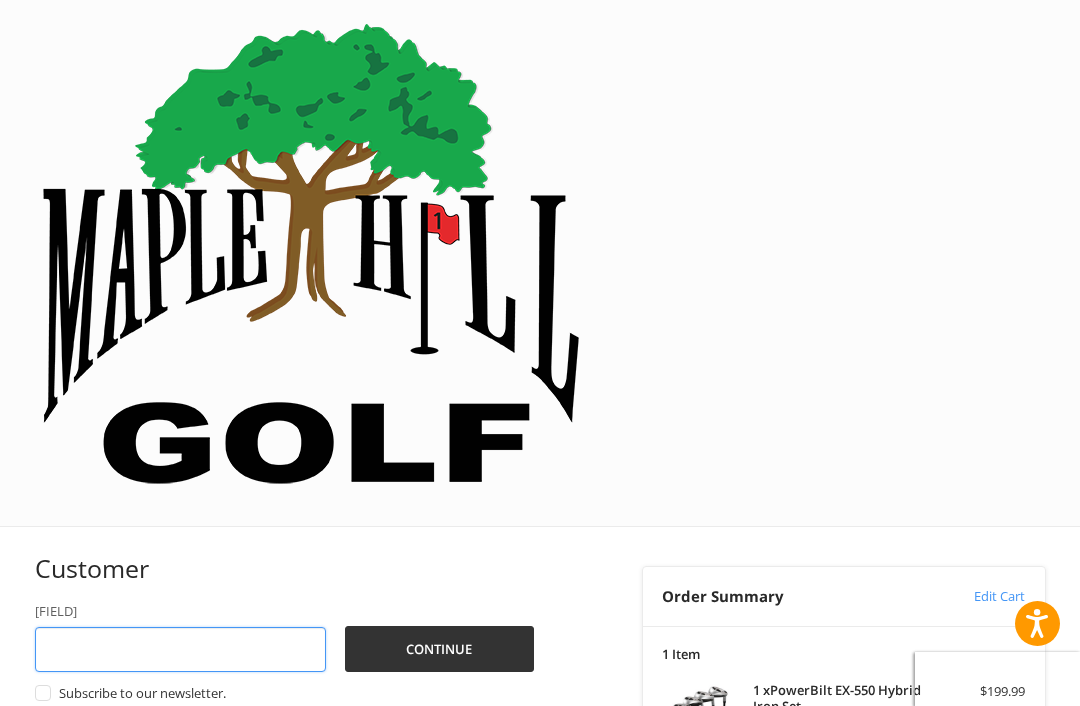 click on "[FIELD]" at bounding box center (180, 649) 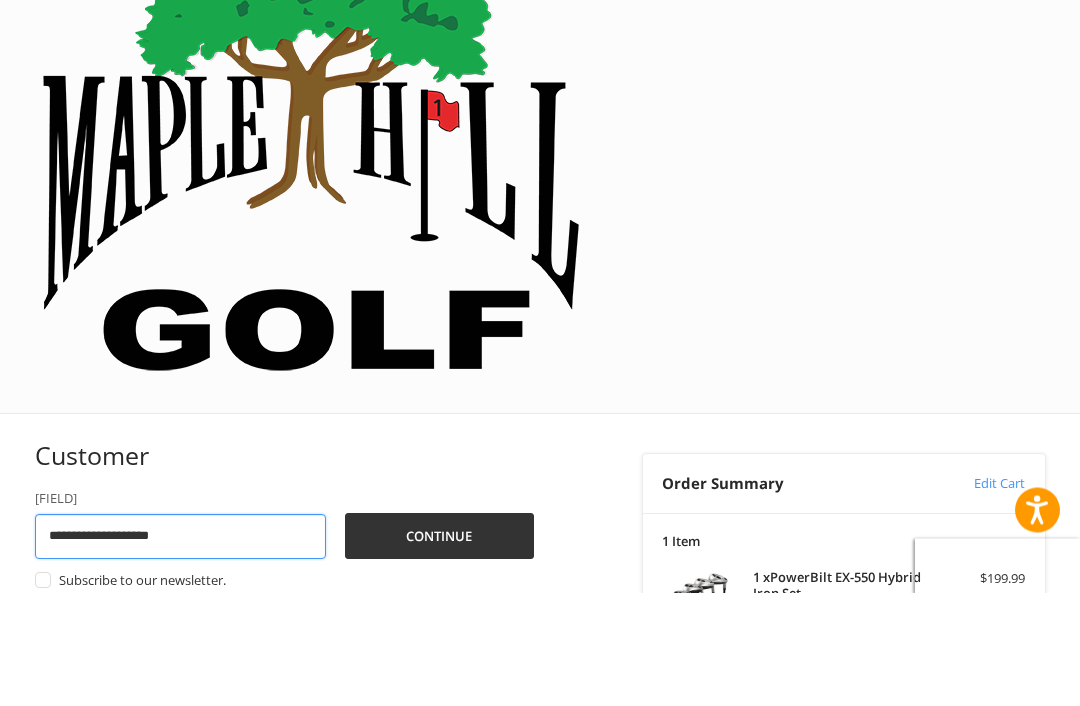 type on "**********" 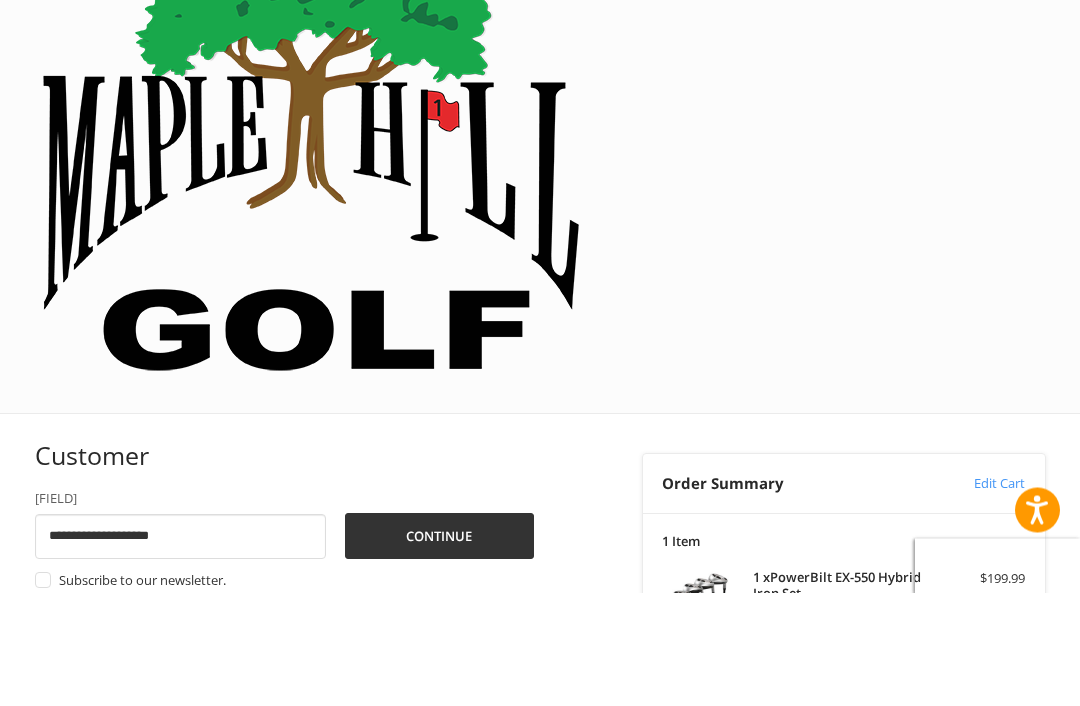 click on "Continue" at bounding box center (439, 650) 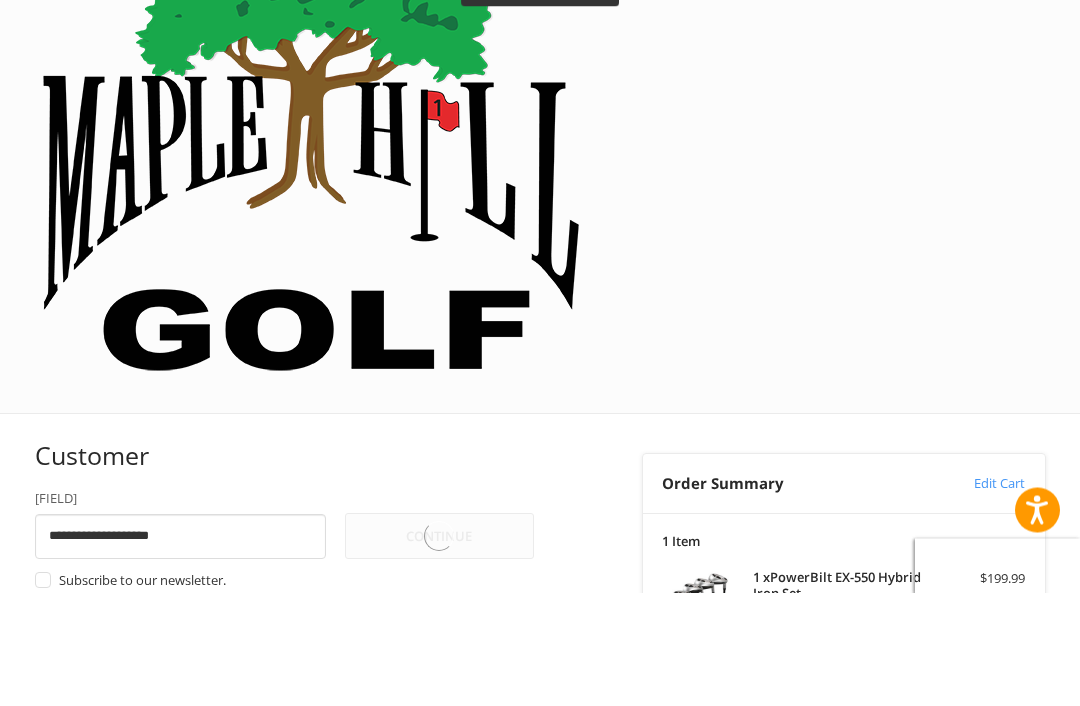 scroll, scrollTop: 30, scrollLeft: 0, axis: vertical 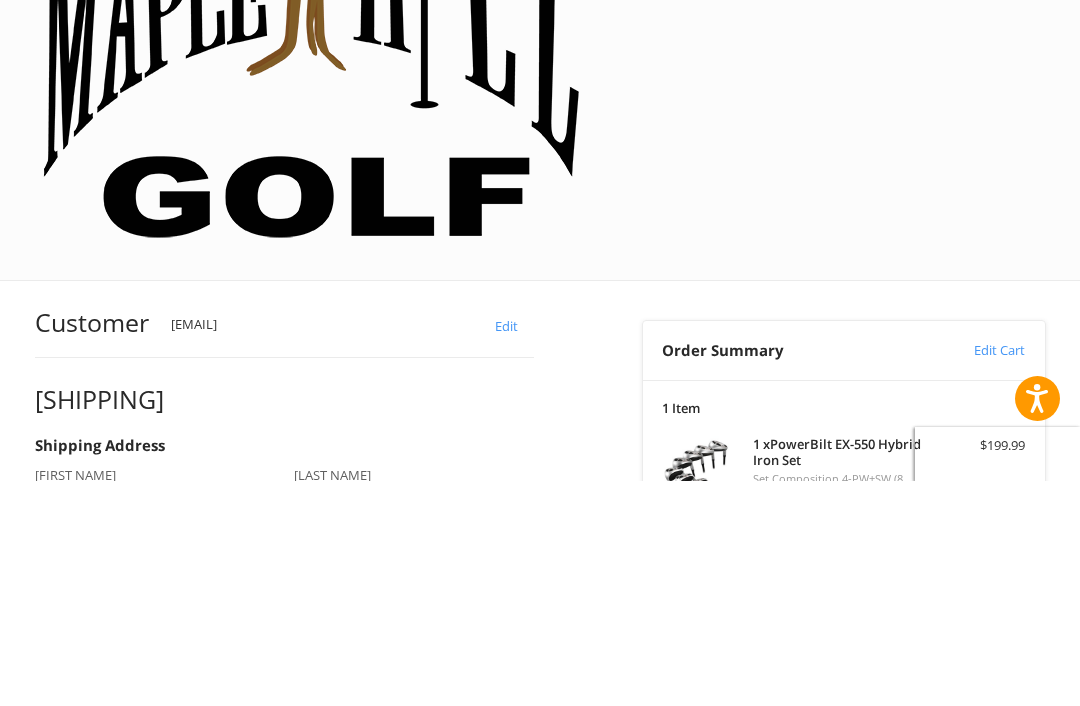 type on "*****" 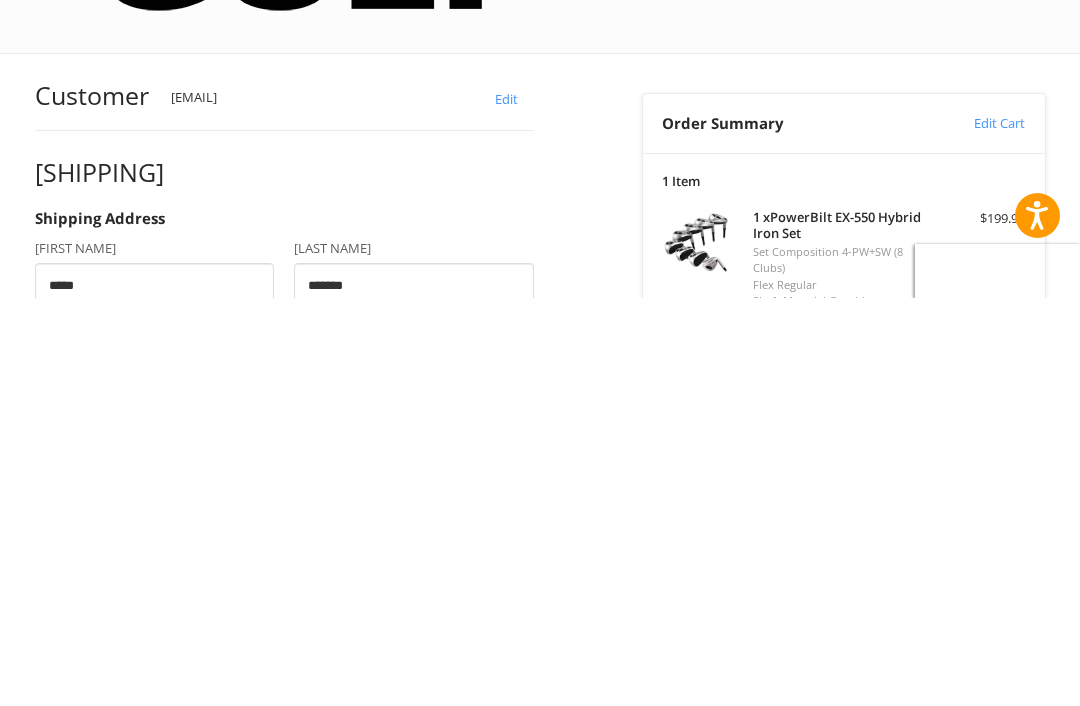 scroll, scrollTop: 87, scrollLeft: 0, axis: vertical 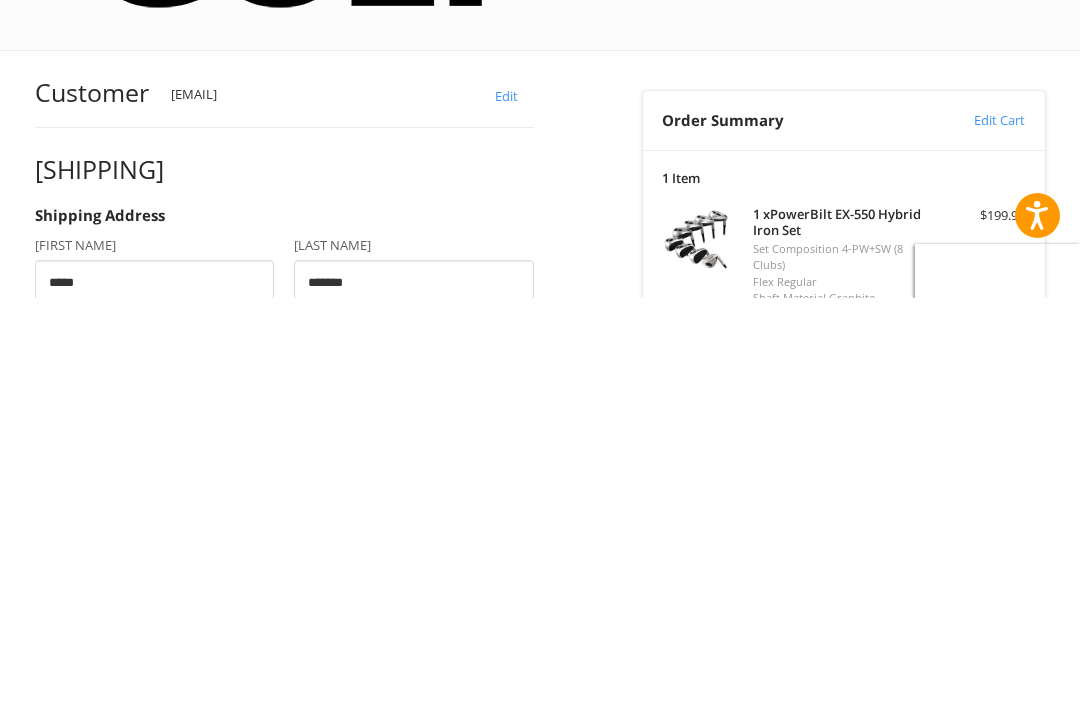 click on "[ADDRESS]" at bounding box center (284, 934) 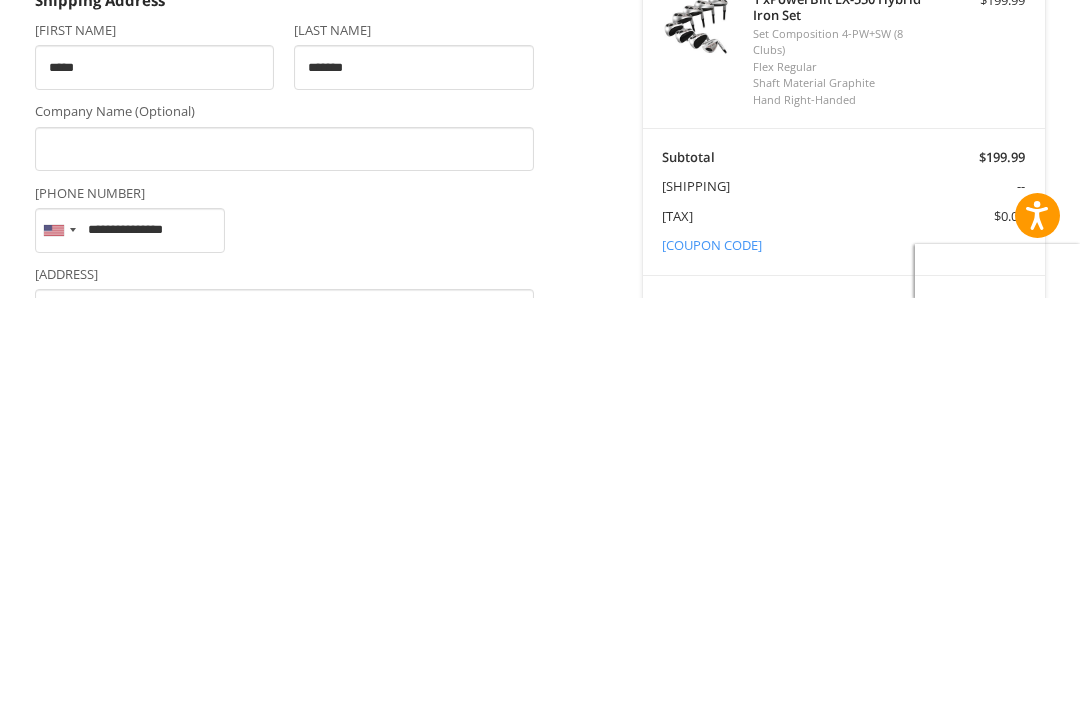 scroll, scrollTop: 310, scrollLeft: 0, axis: vertical 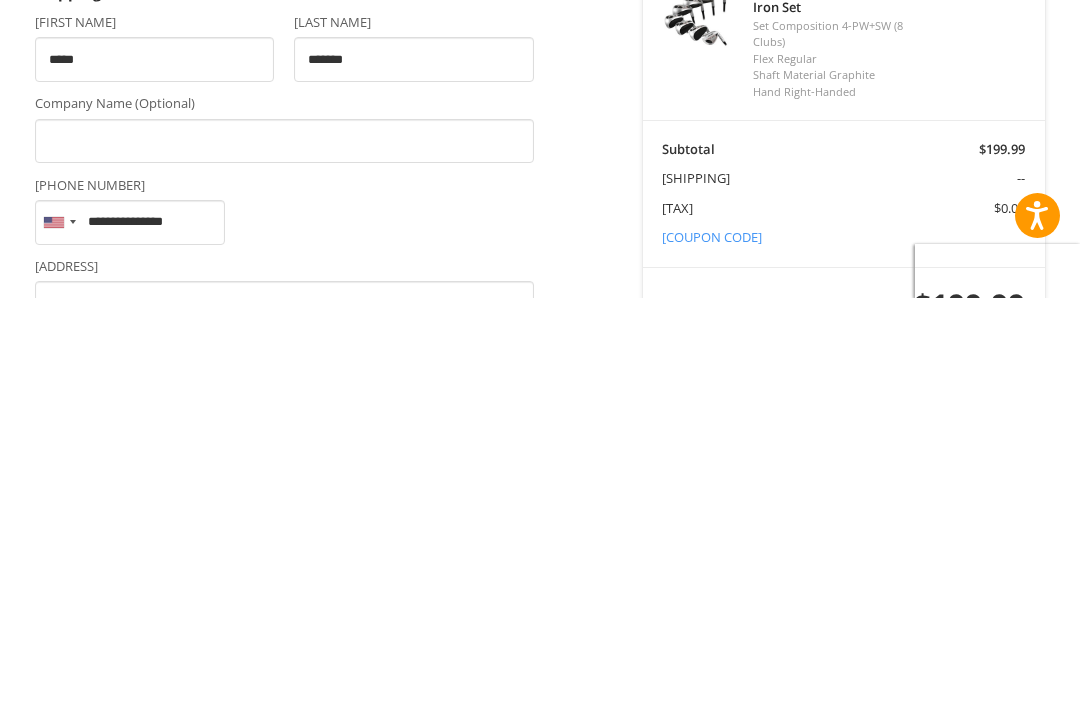 type on "**********" 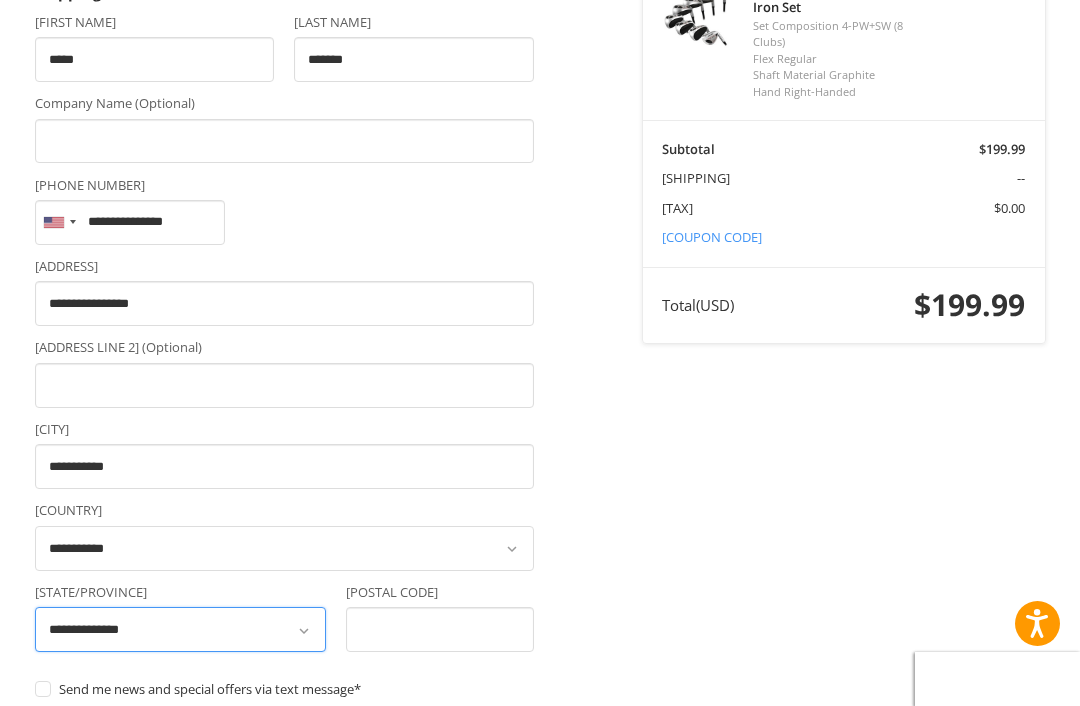 select on "**" 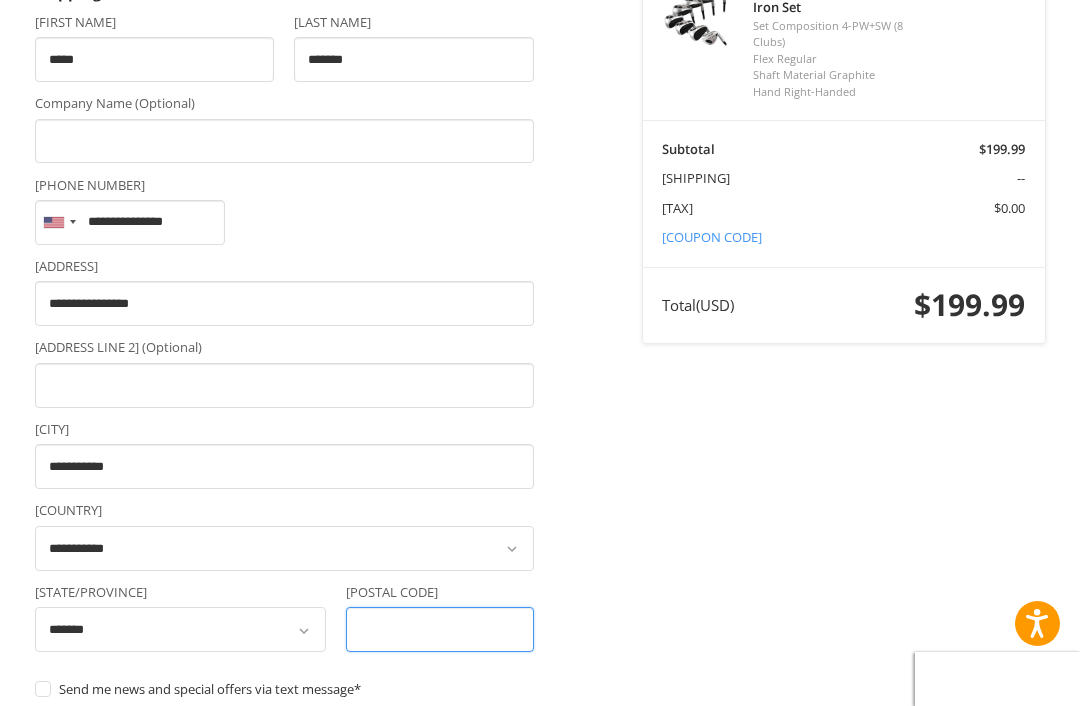 click on "[POSTAL CODE]" at bounding box center [440, 629] 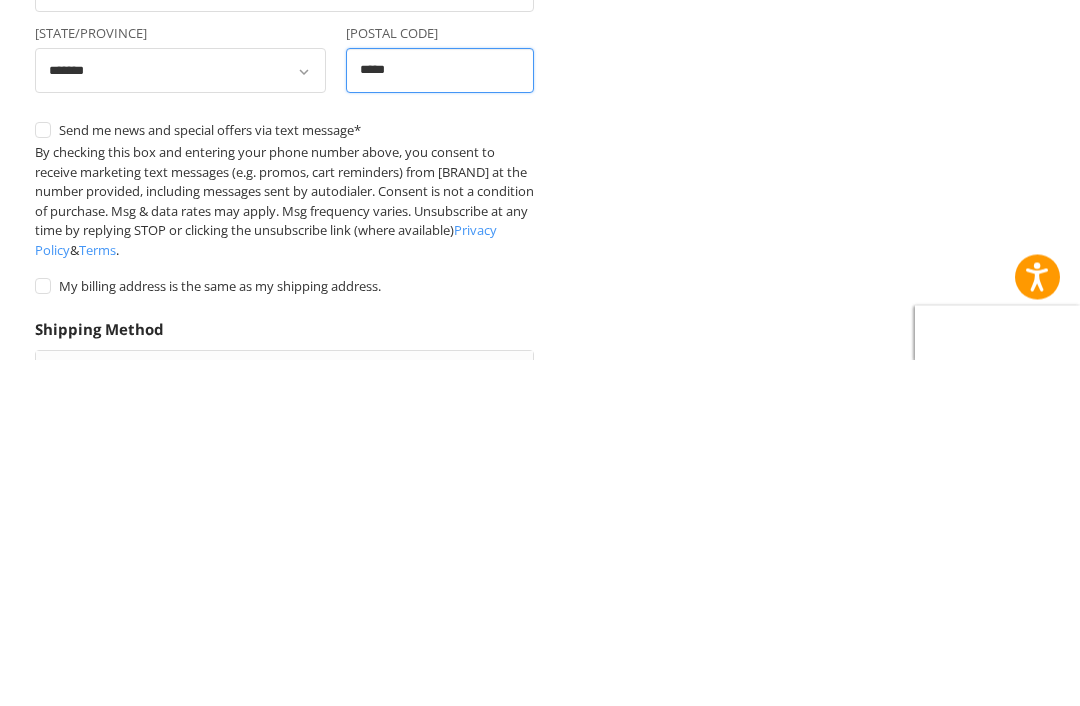 scroll, scrollTop: 952, scrollLeft: 0, axis: vertical 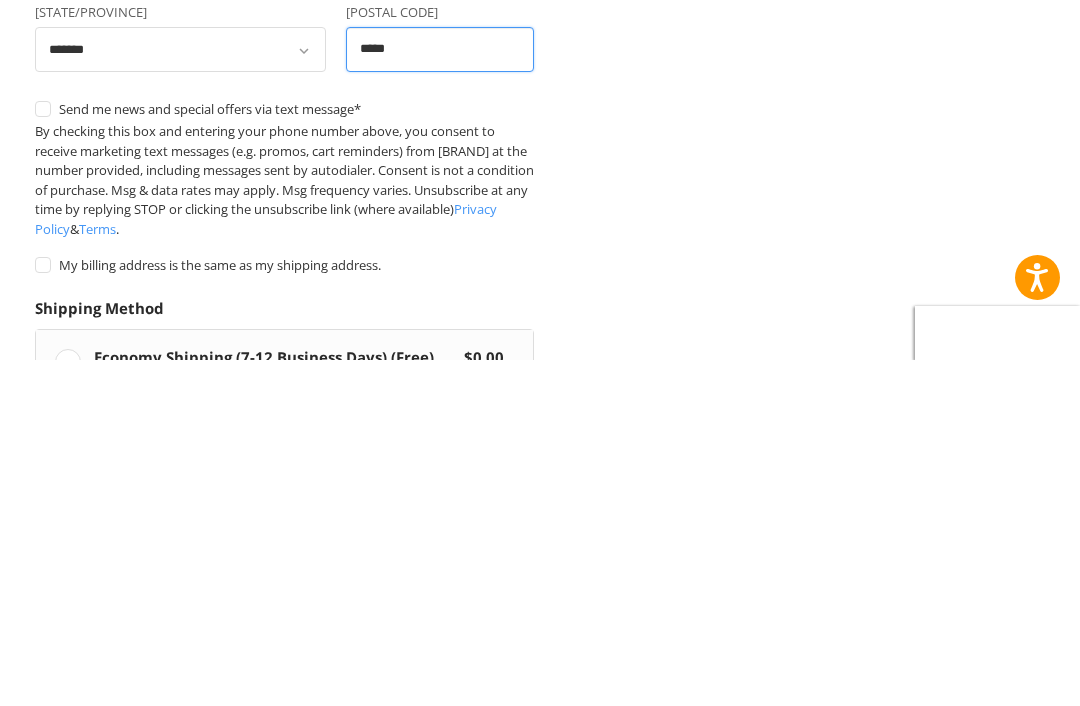 type on "*****" 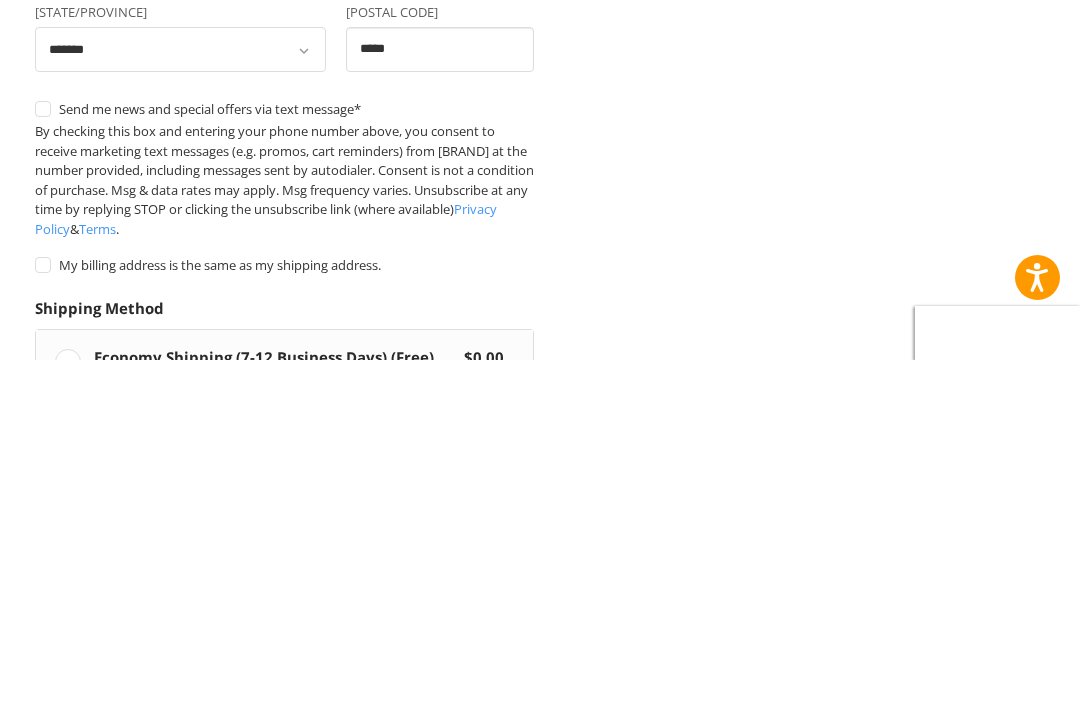 click on "Continue" at bounding box center [98, 978] 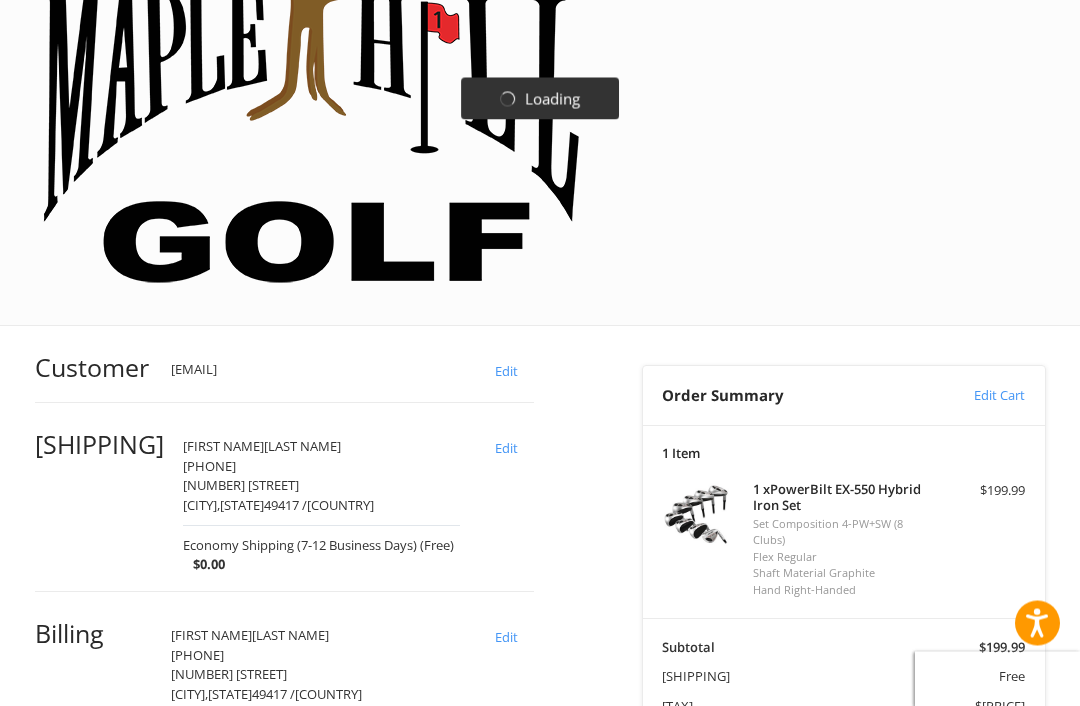 scroll, scrollTop: 351, scrollLeft: 0, axis: vertical 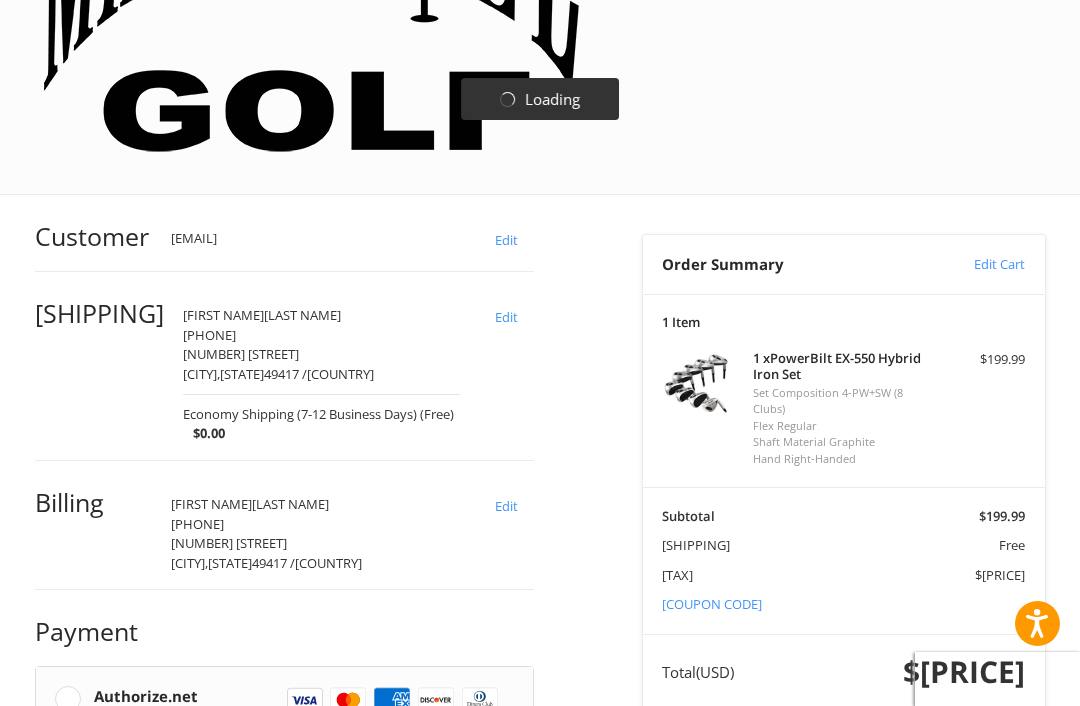 click on "[COUPON CODE]" at bounding box center (712, 604) 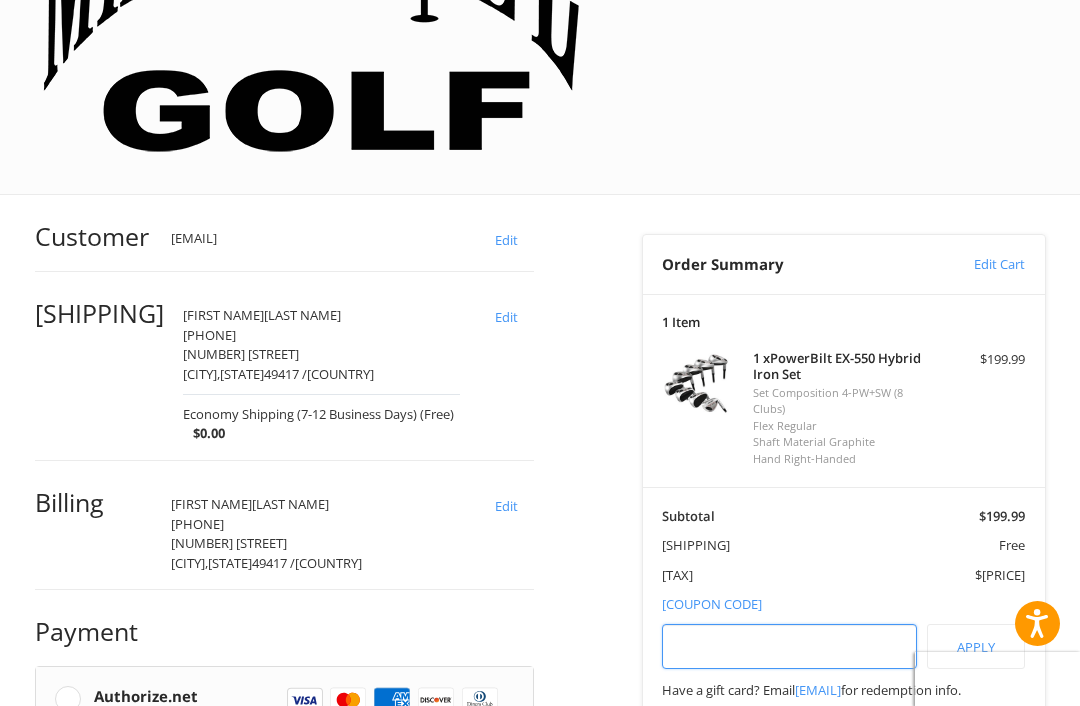 click at bounding box center (789, 646) 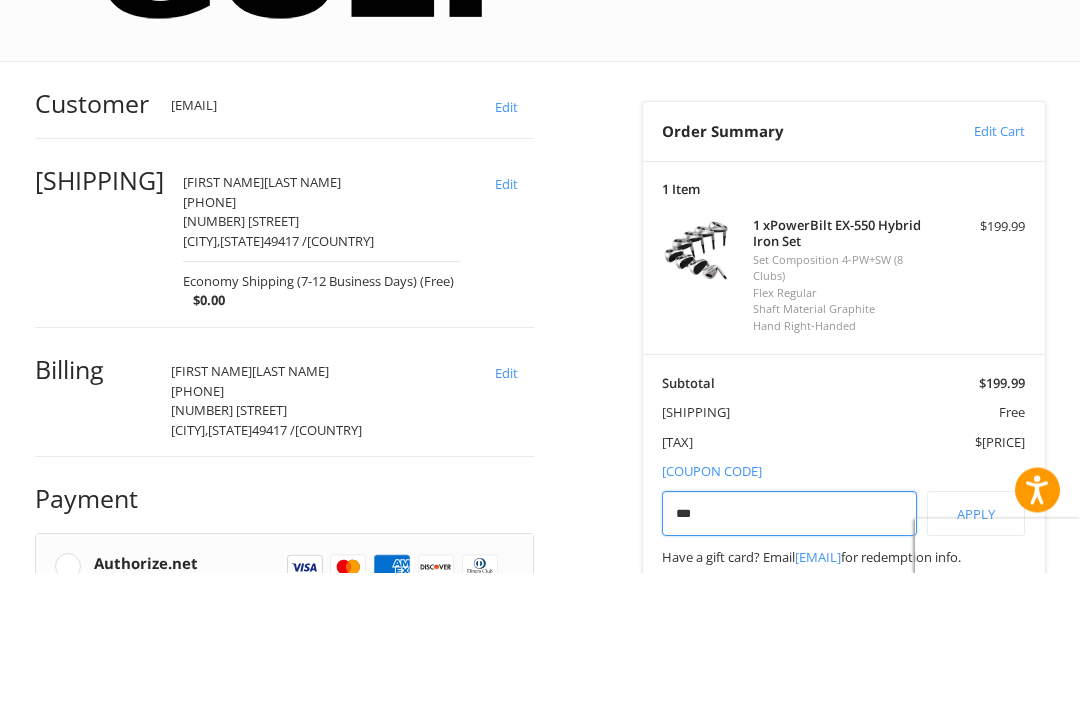 type on "**" 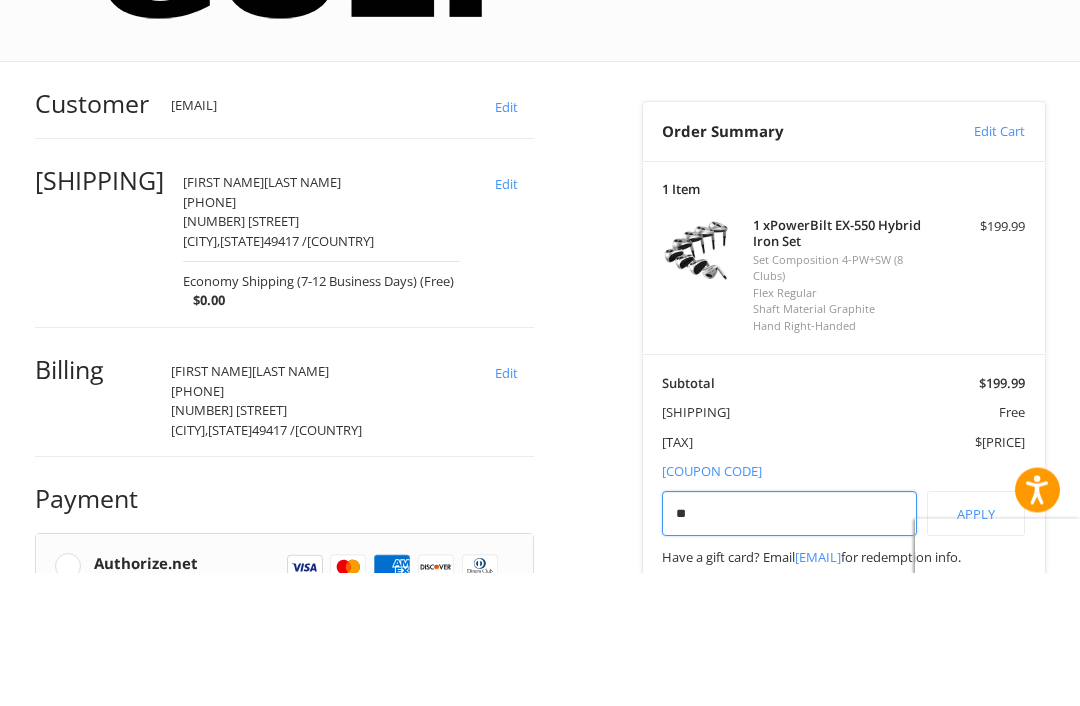 type on "*" 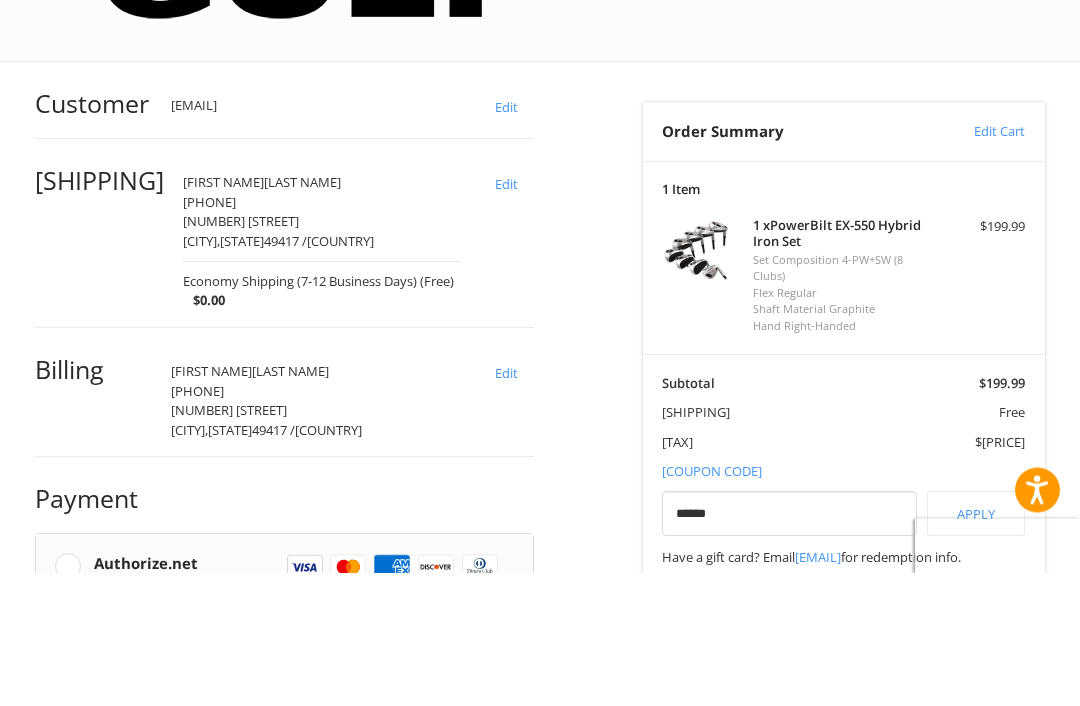 click on "Apply" at bounding box center (976, 647) 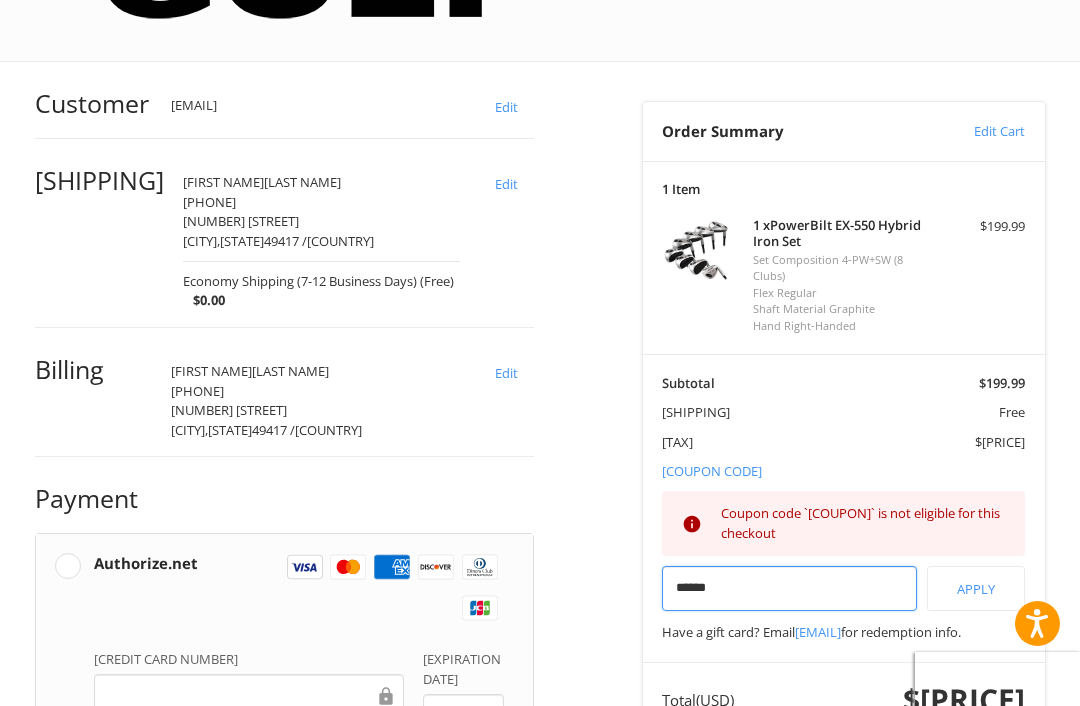 click on "******" at bounding box center (789, 588) 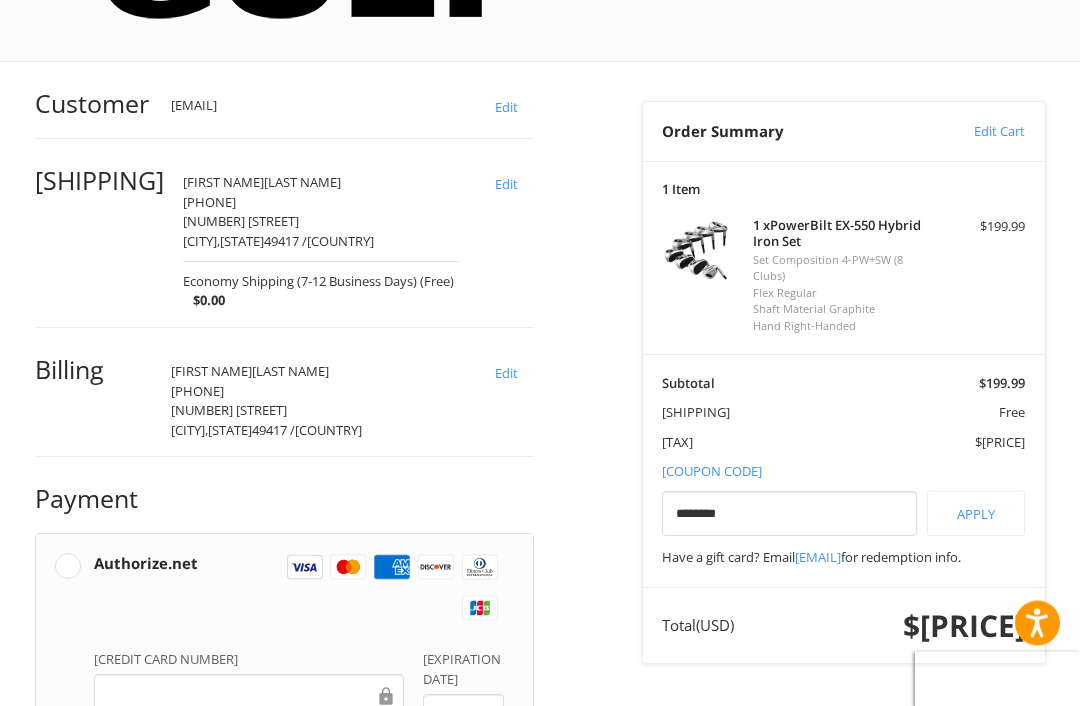 click on "Apply" at bounding box center (976, 514) 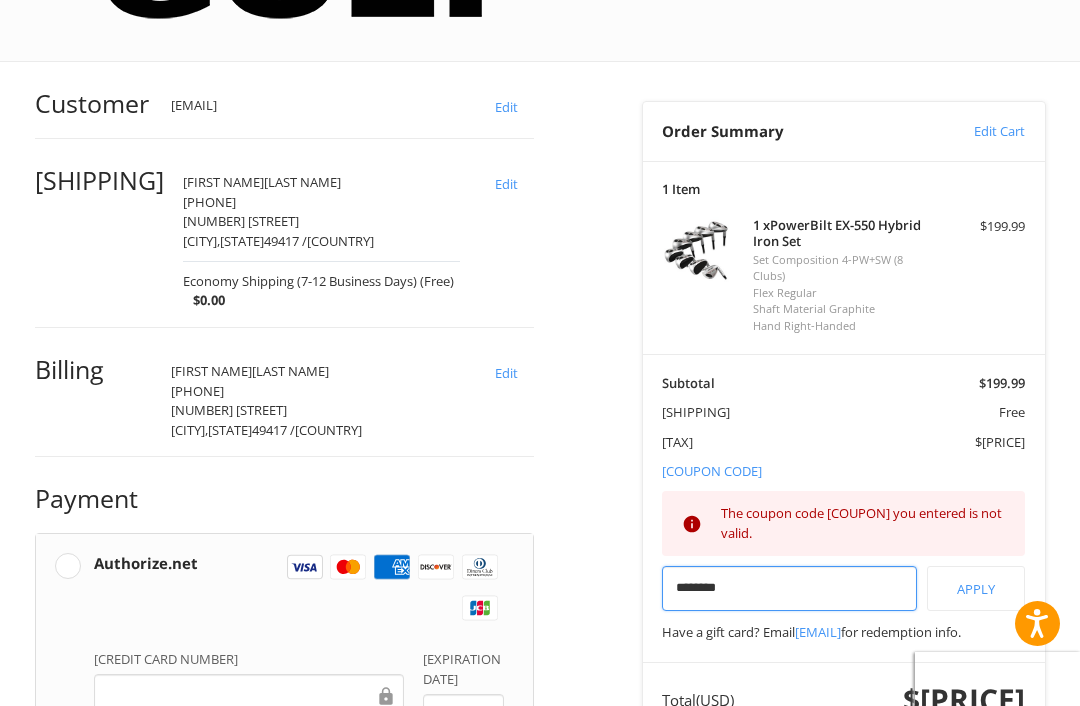 click on "********" at bounding box center [789, 588] 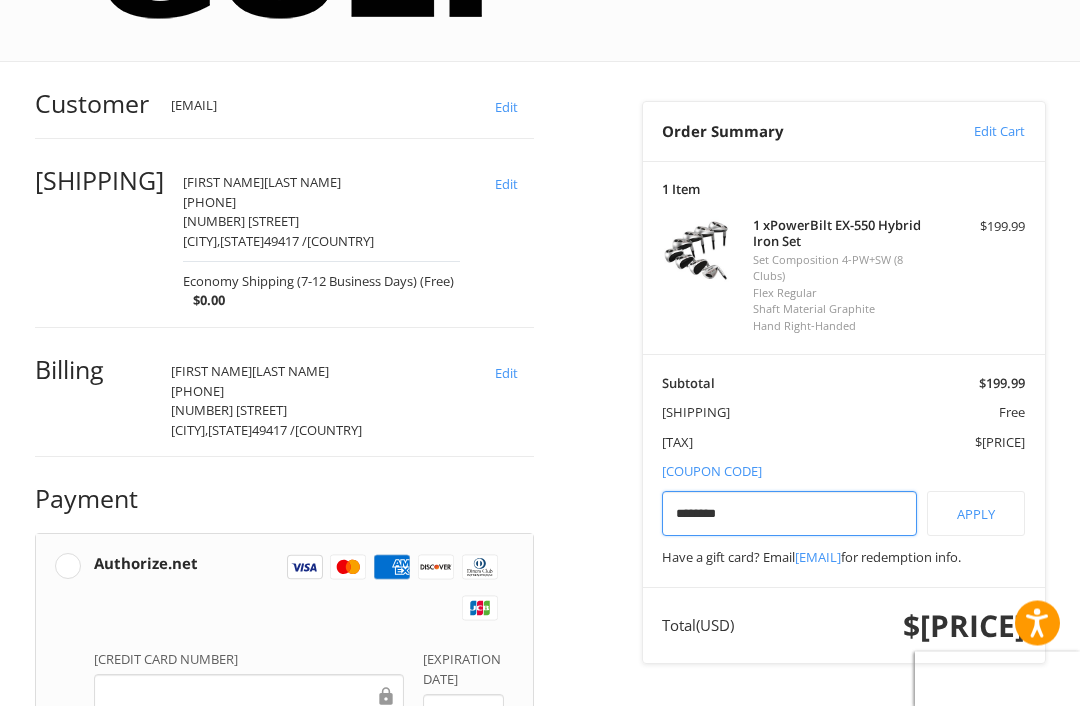 type on "********" 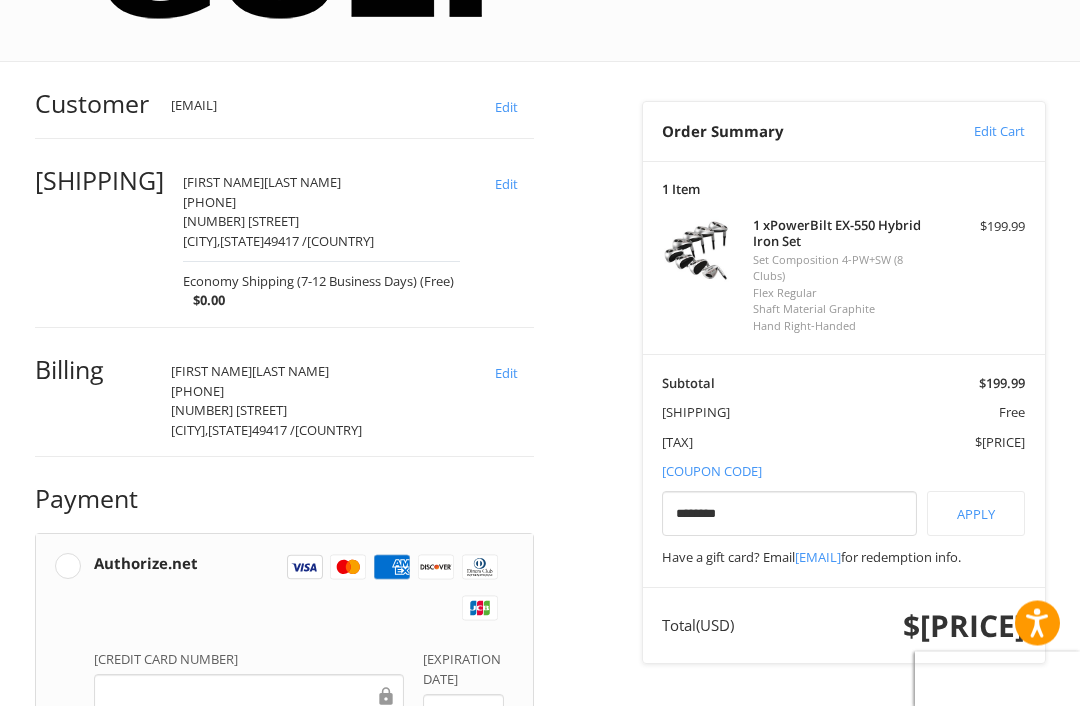 click on "Apply" at bounding box center [976, 514] 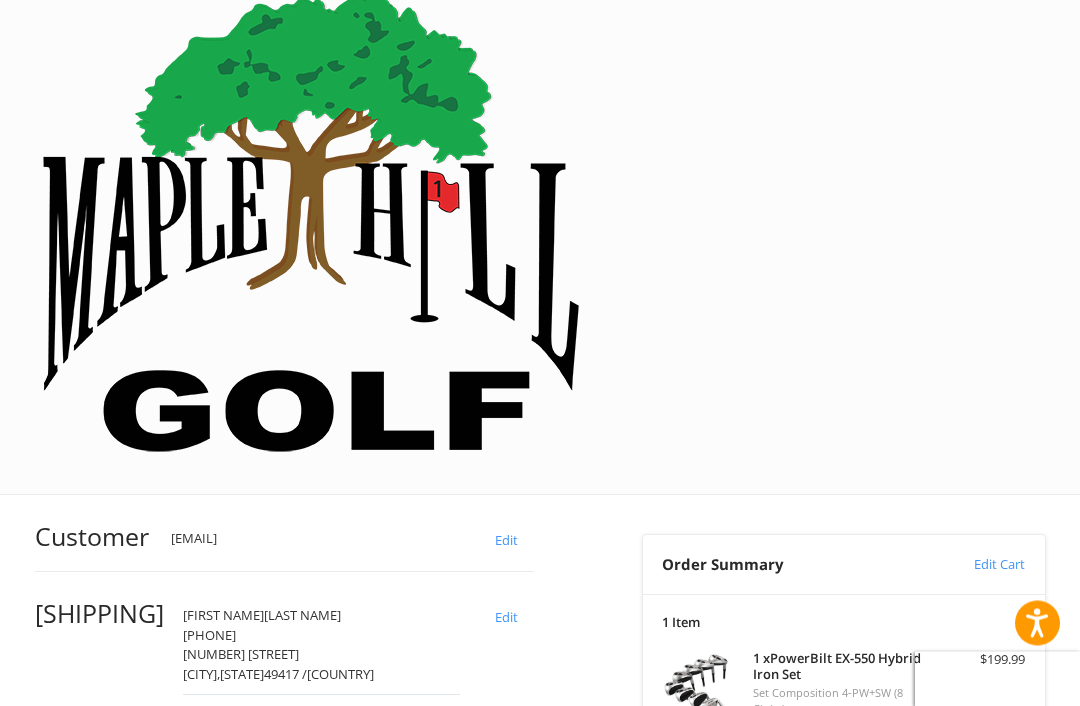scroll, scrollTop: 0, scrollLeft: 0, axis: both 